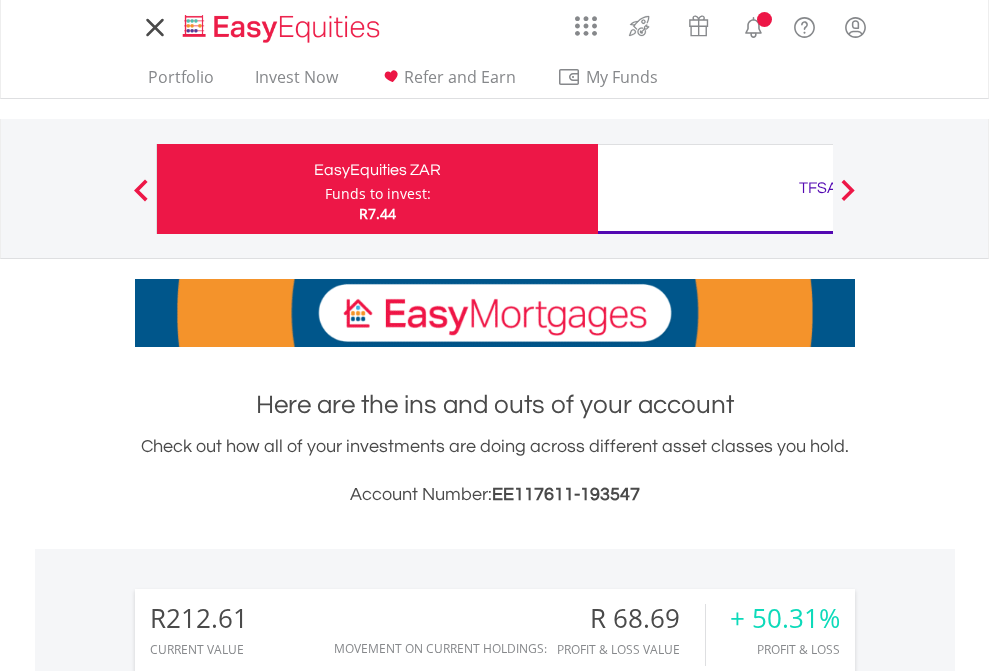 scroll, scrollTop: 0, scrollLeft: 0, axis: both 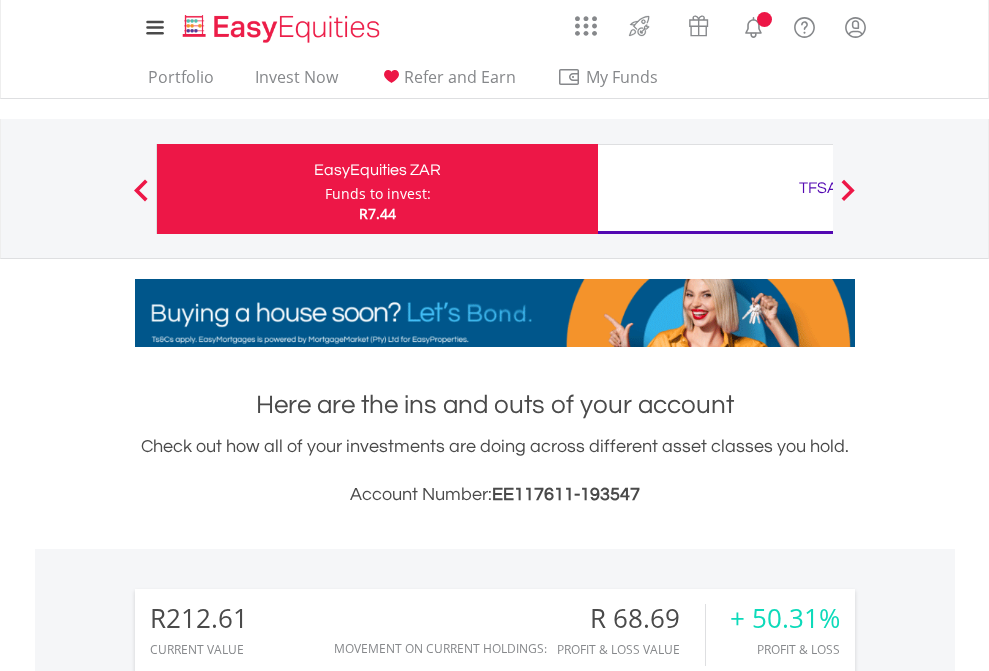 click on "Funds to invest:" at bounding box center [378, 194] 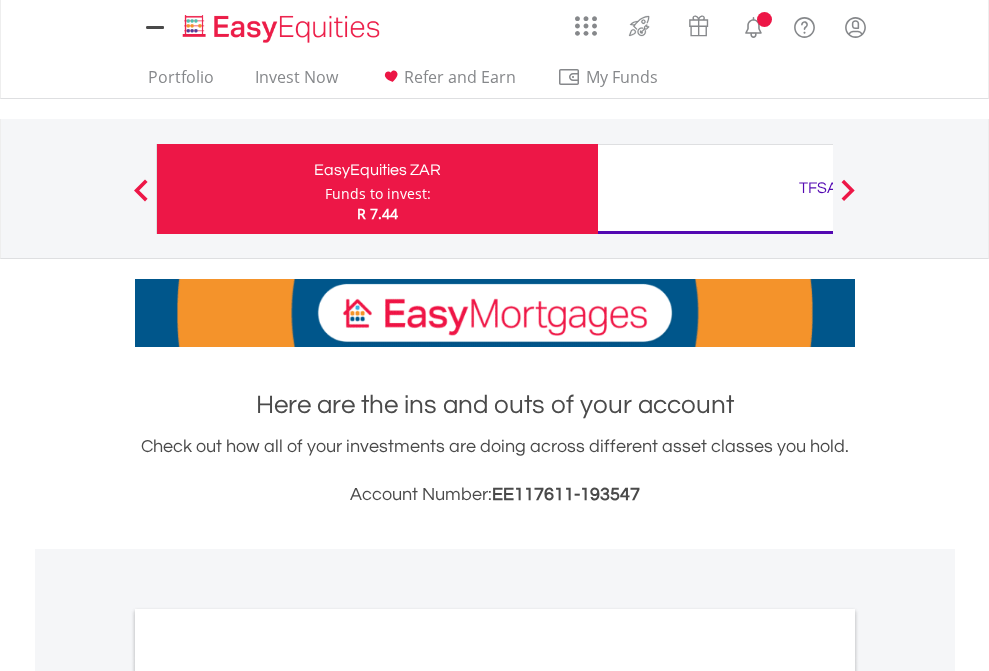 scroll, scrollTop: 0, scrollLeft: 0, axis: both 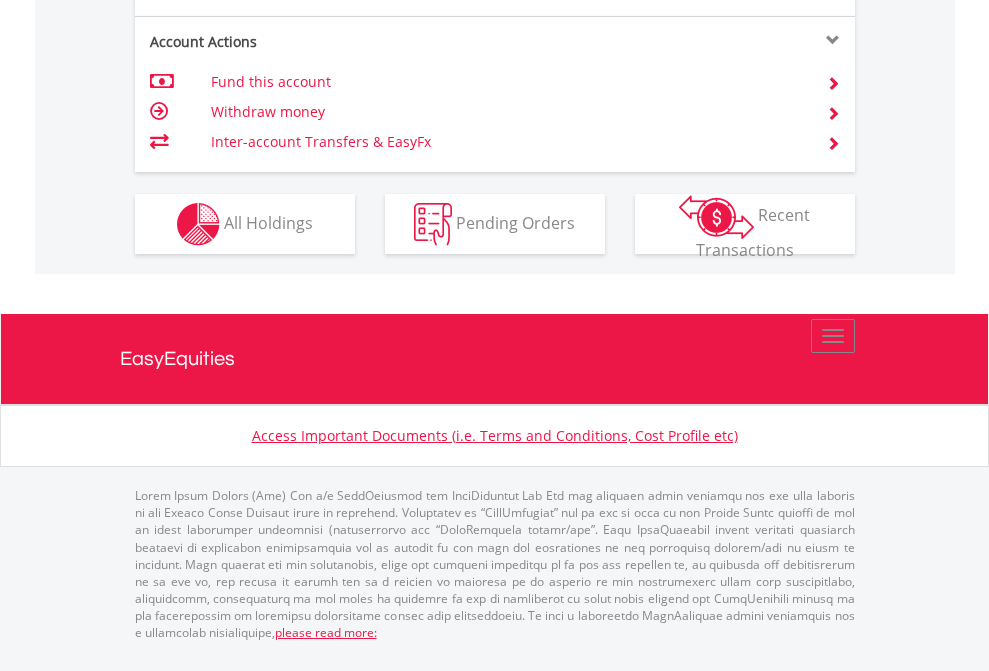 click on "Investment types" at bounding box center (706, -337) 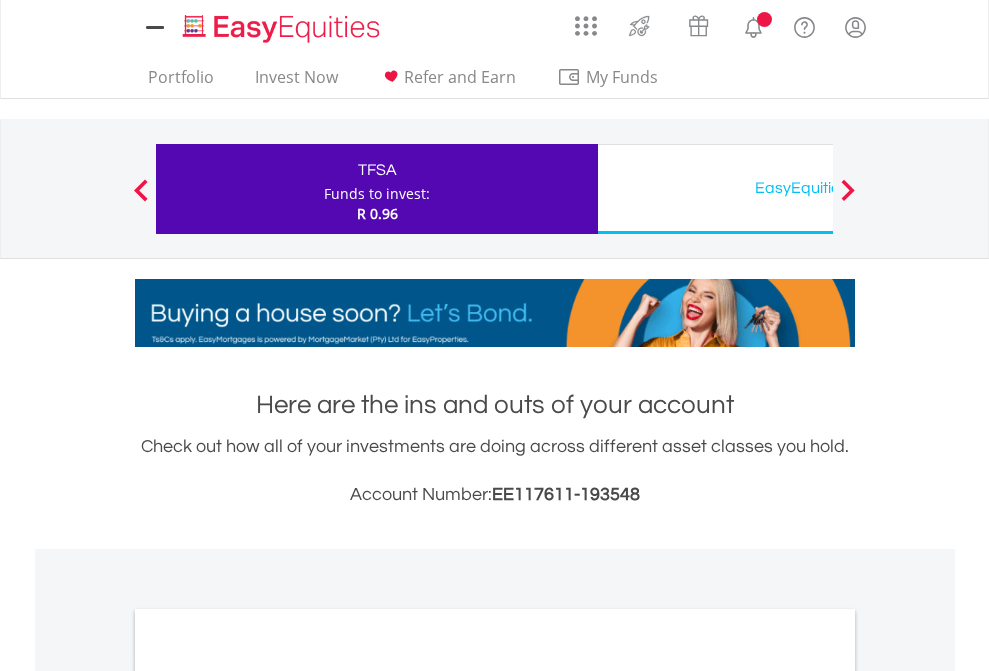 scroll, scrollTop: 0, scrollLeft: 0, axis: both 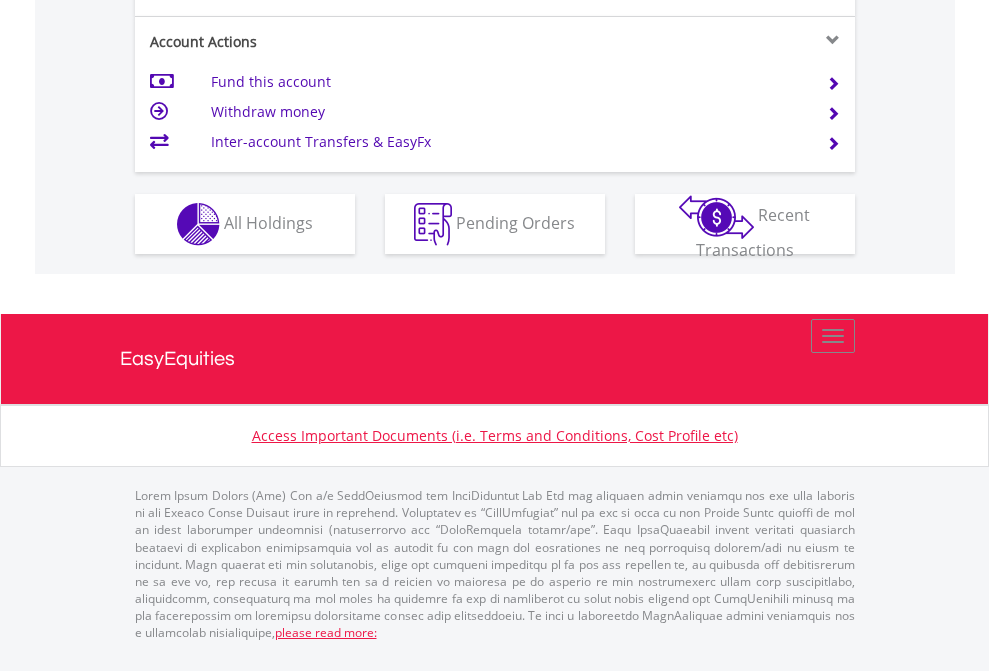 click on "Investment types" at bounding box center (706, -337) 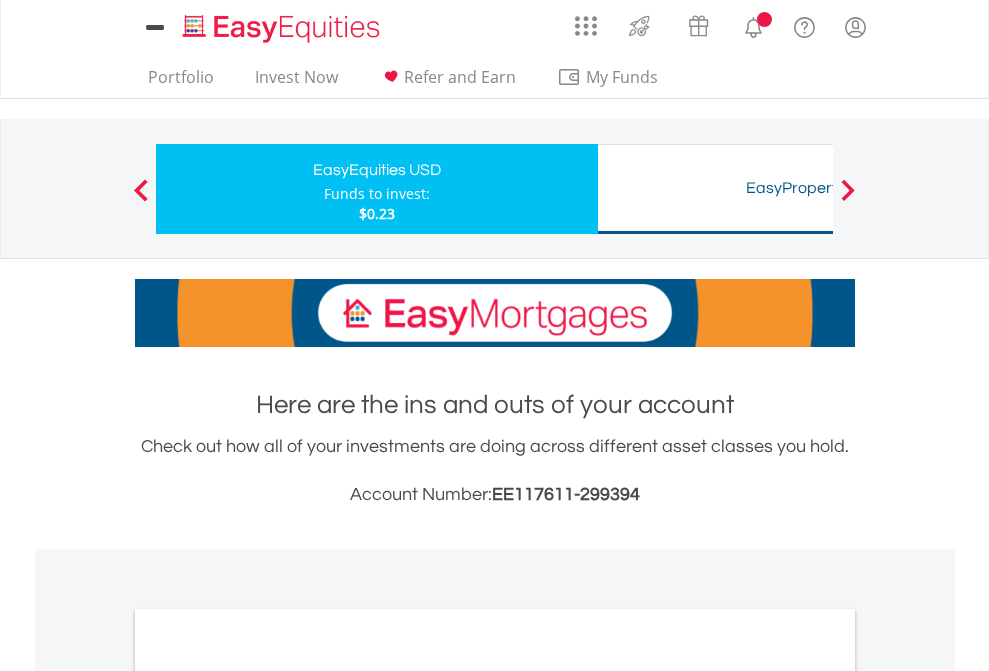 scroll, scrollTop: 0, scrollLeft: 0, axis: both 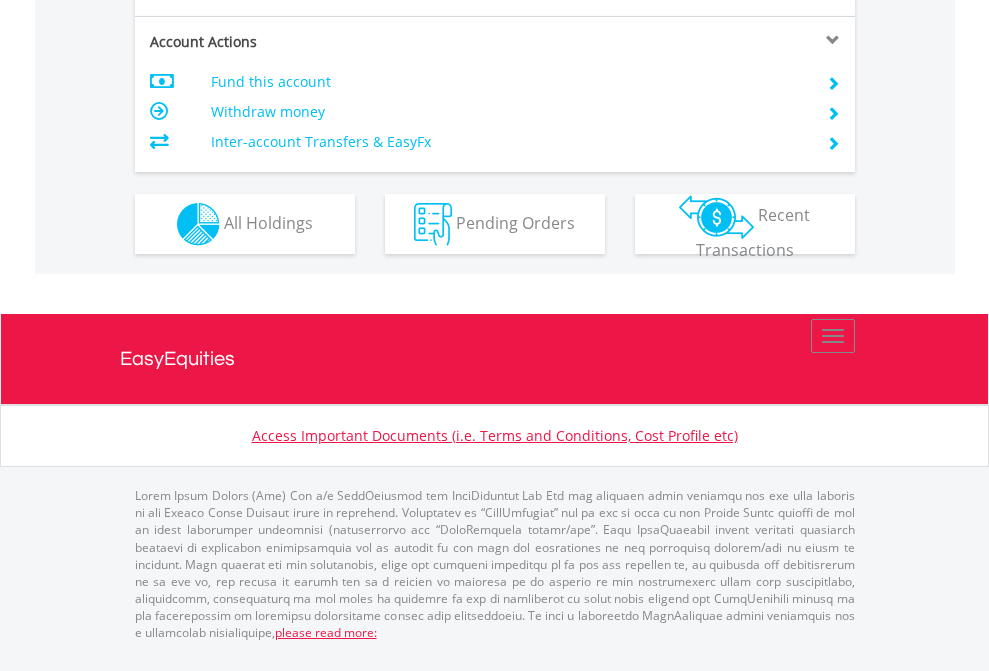 click on "Investment types" at bounding box center [706, -337] 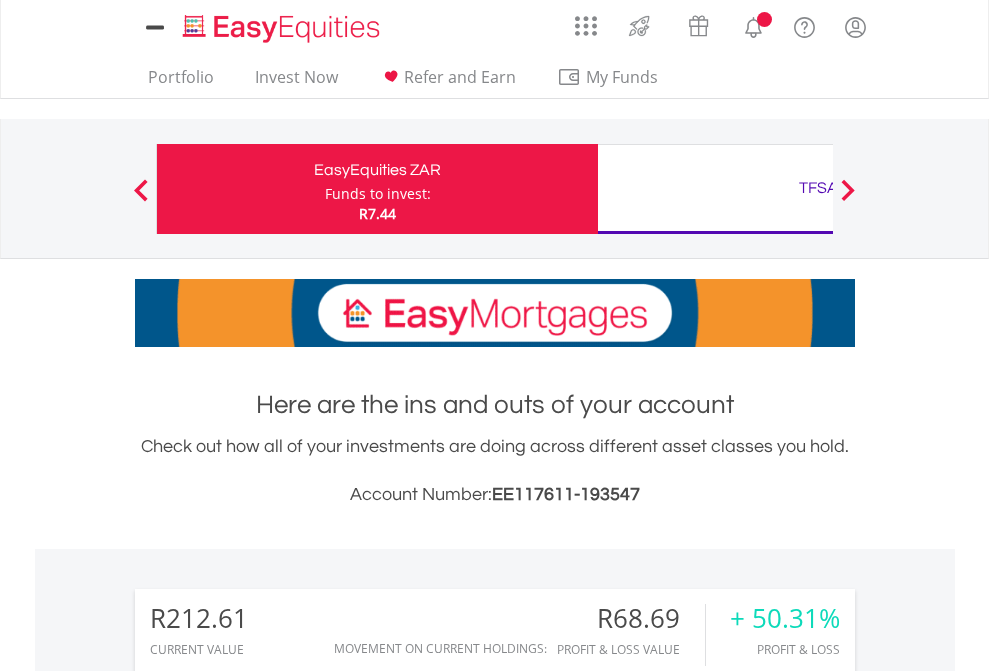 scroll, scrollTop: 0, scrollLeft: 0, axis: both 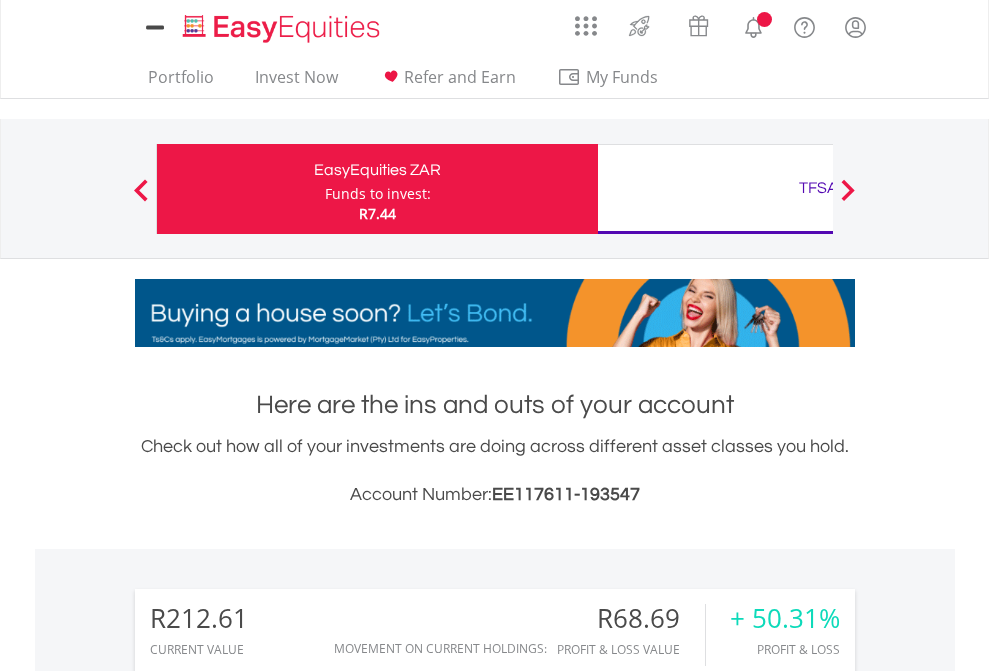 click on "All Holdings" at bounding box center (268, 1506) 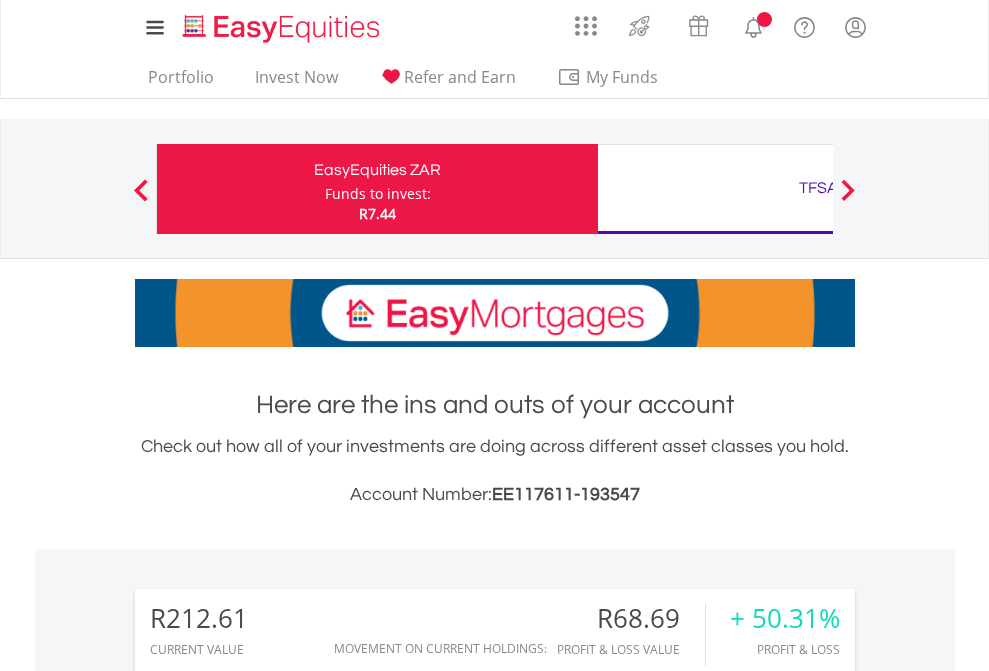 scroll, scrollTop: 1533, scrollLeft: 0, axis: vertical 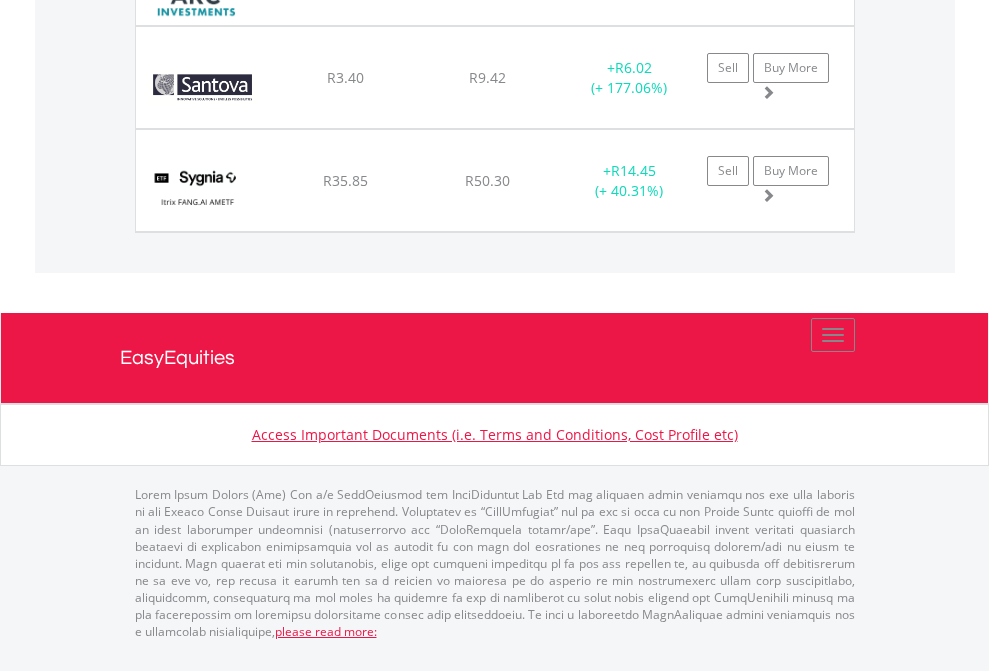 click on "TFSA" at bounding box center [818, -1585] 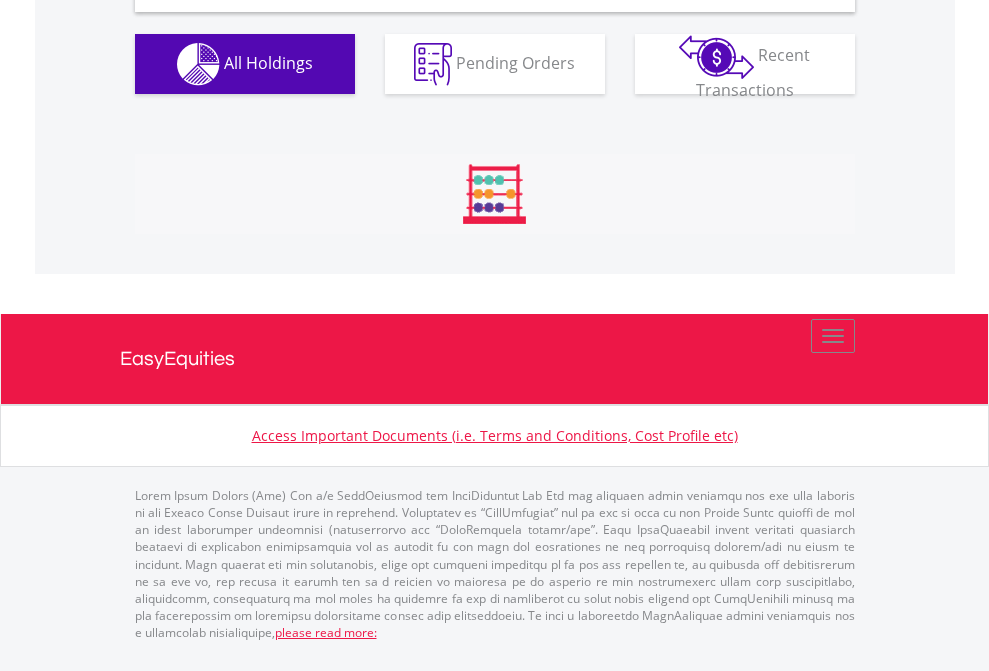 scroll, scrollTop: 1933, scrollLeft: 0, axis: vertical 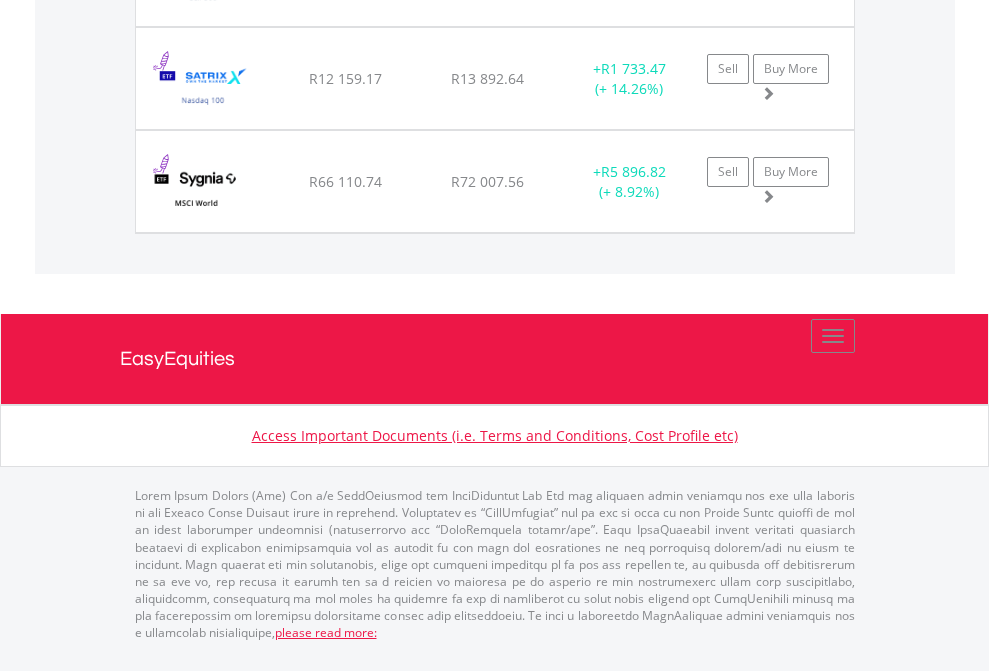 click on "EasyEquities USD" at bounding box center (818, -1174) 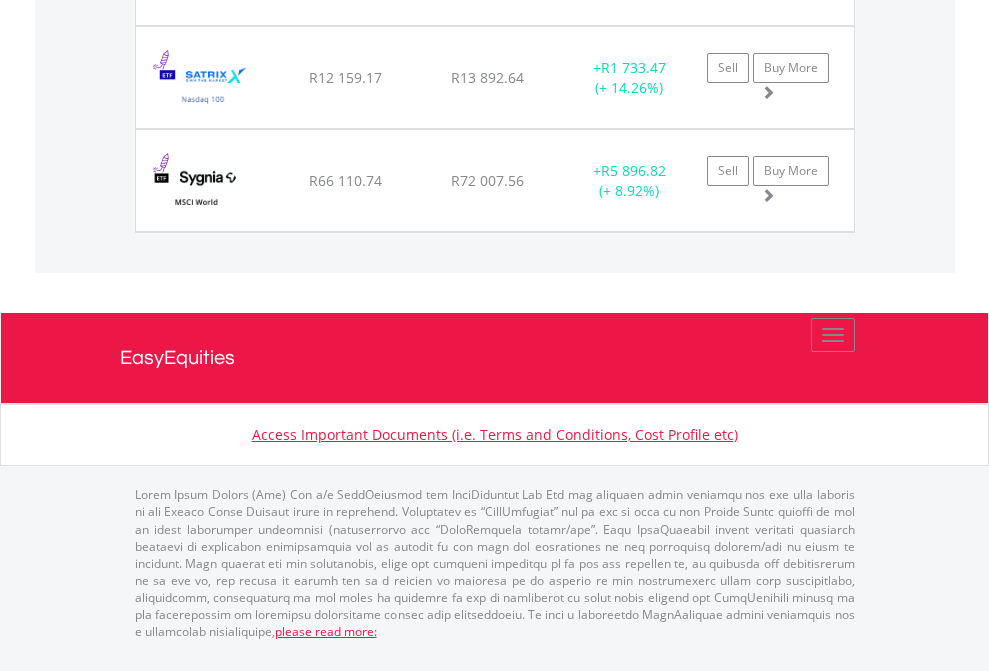 scroll, scrollTop: 144, scrollLeft: 0, axis: vertical 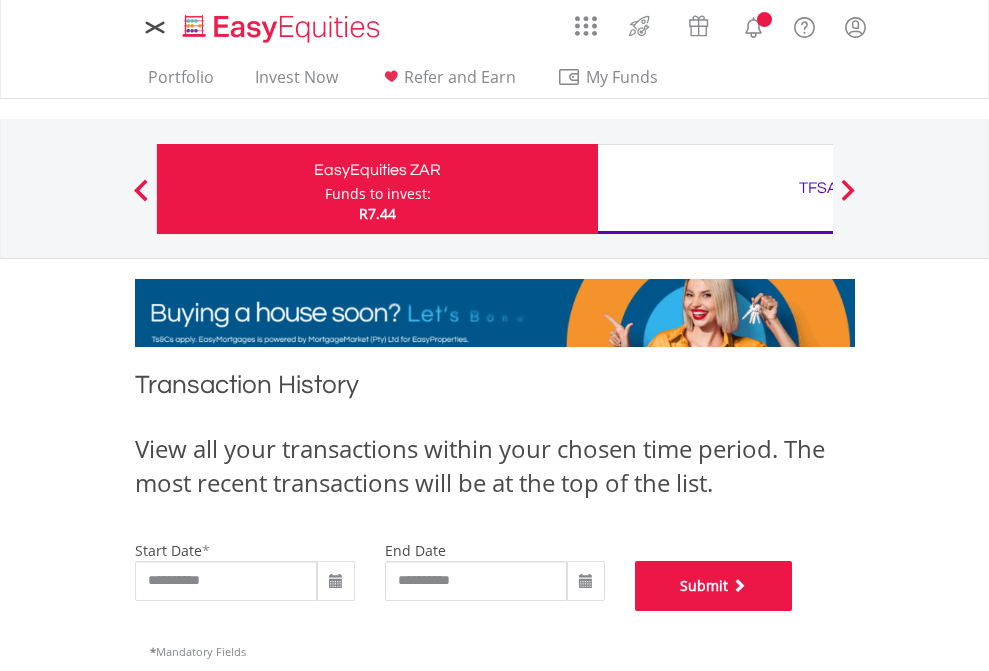 click on "Submit" at bounding box center (714, 586) 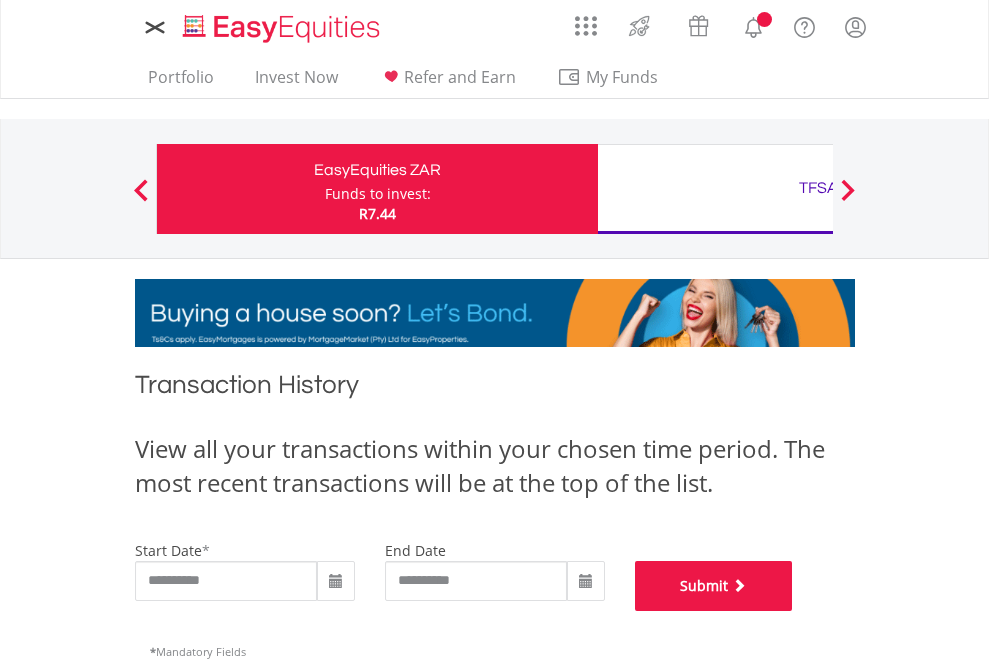 scroll, scrollTop: 811, scrollLeft: 0, axis: vertical 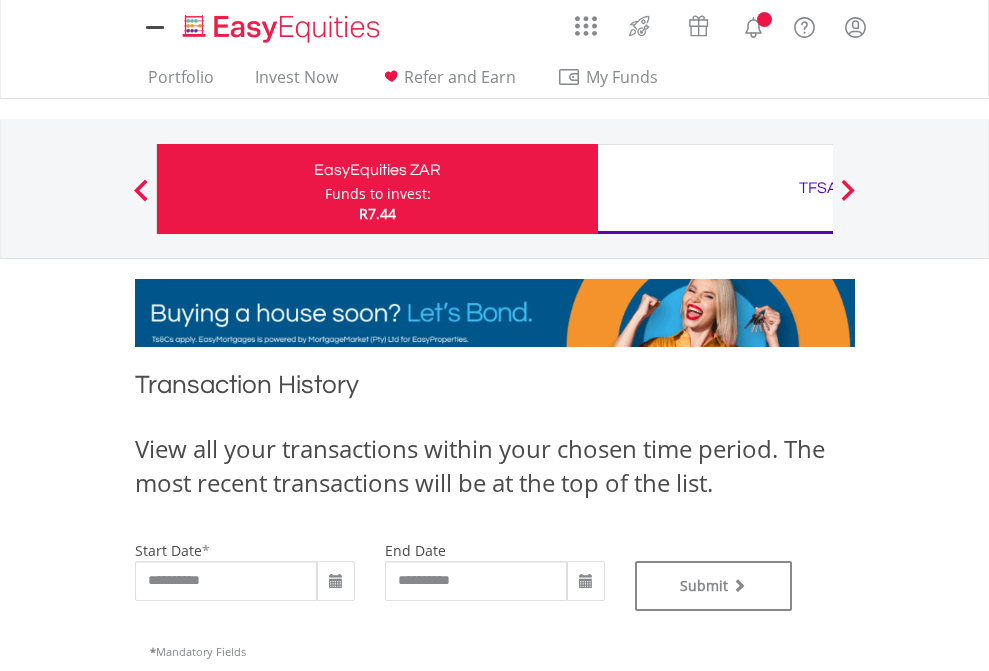 click on "TFSA" at bounding box center (818, 188) 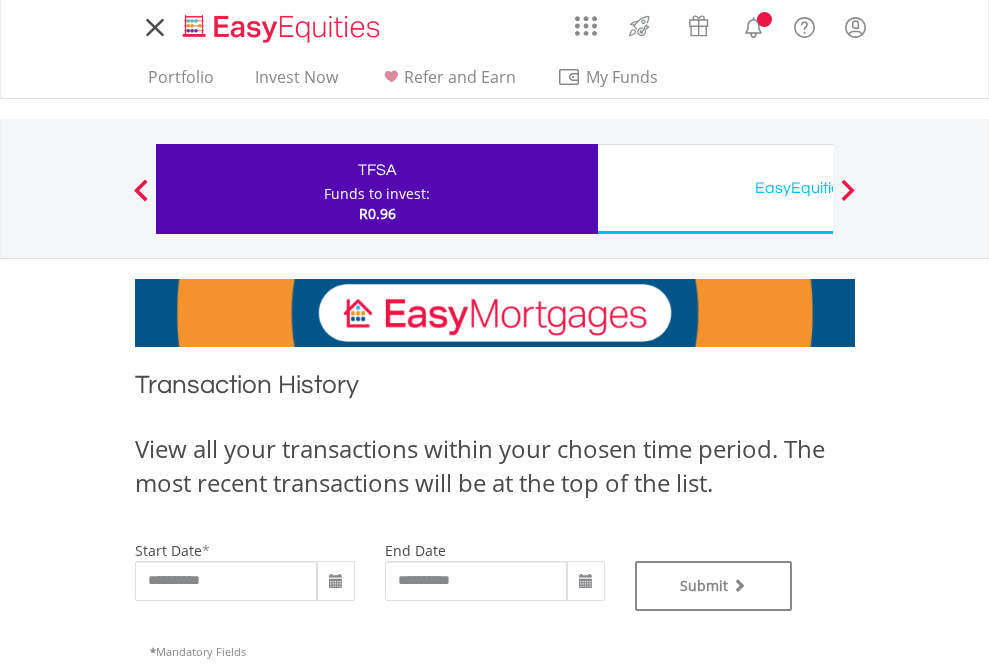 scroll, scrollTop: 0, scrollLeft: 0, axis: both 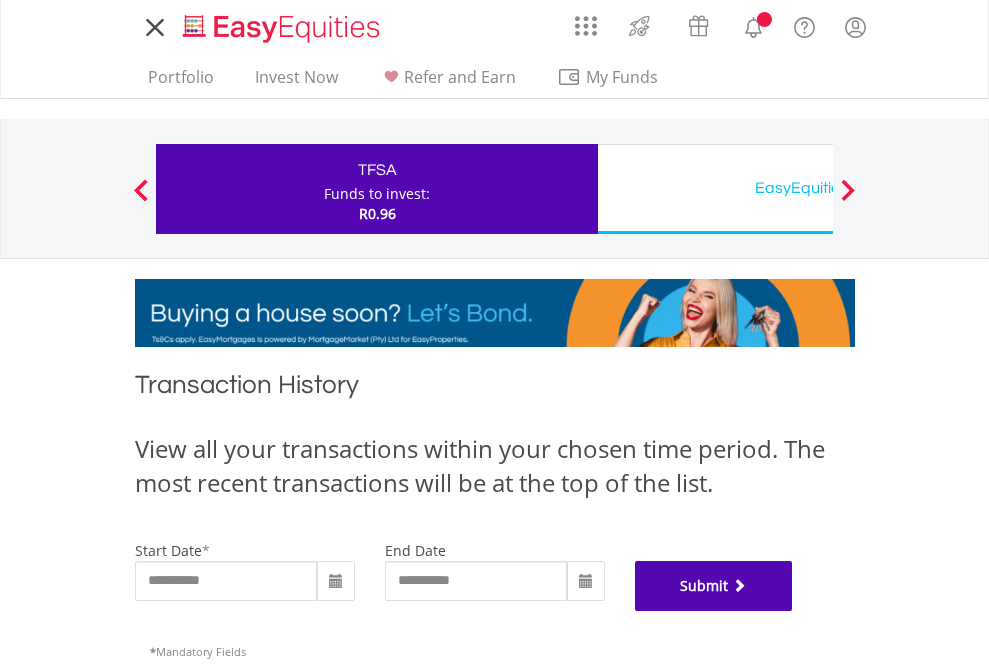 click on "Submit" at bounding box center [714, 586] 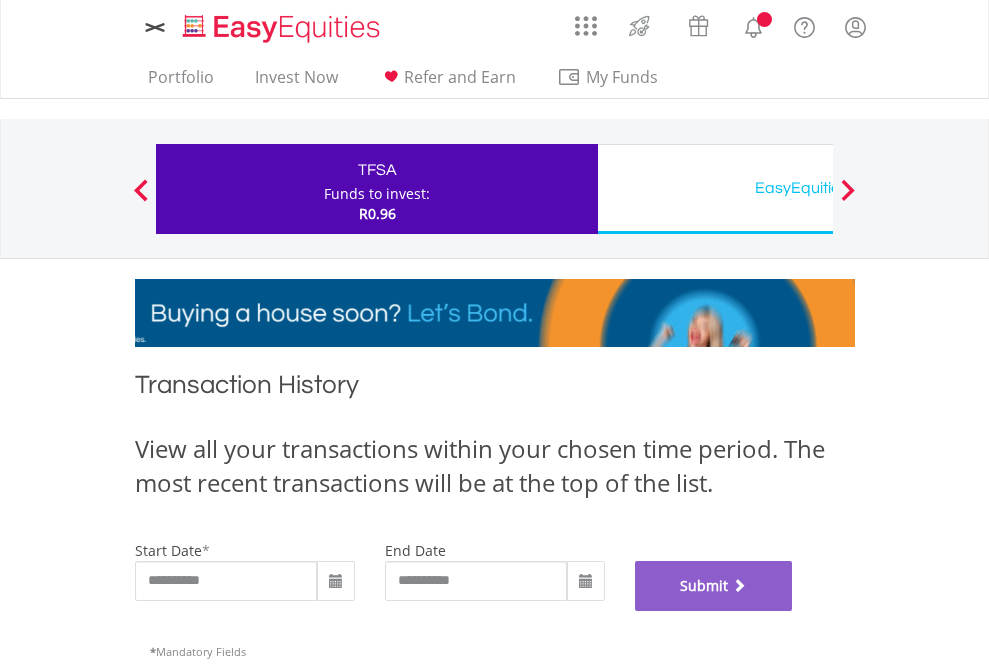scroll, scrollTop: 811, scrollLeft: 0, axis: vertical 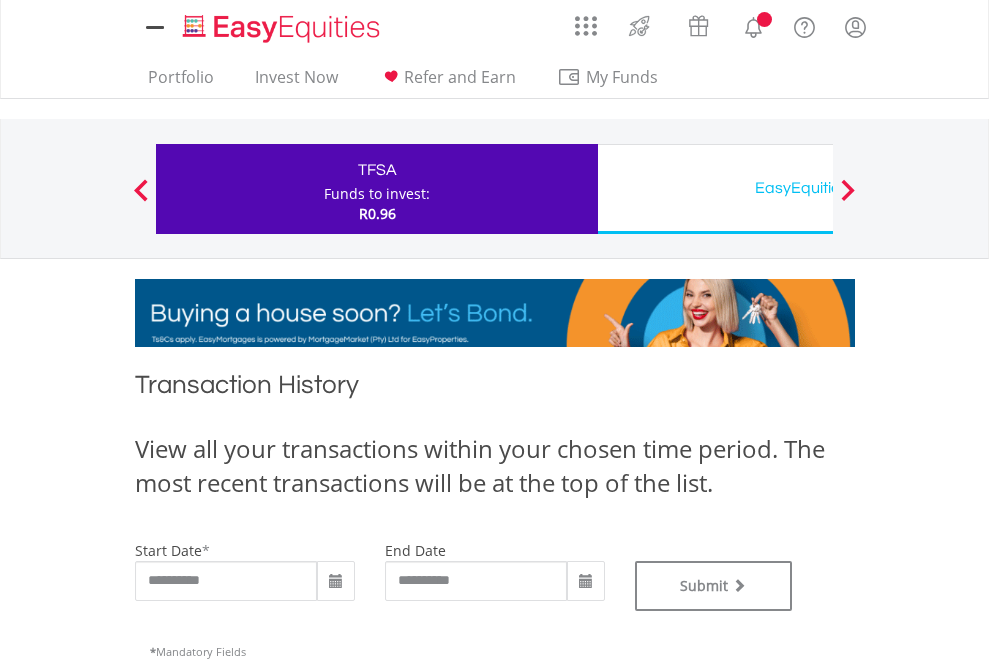 click on "EasyEquities USD" at bounding box center (818, 188) 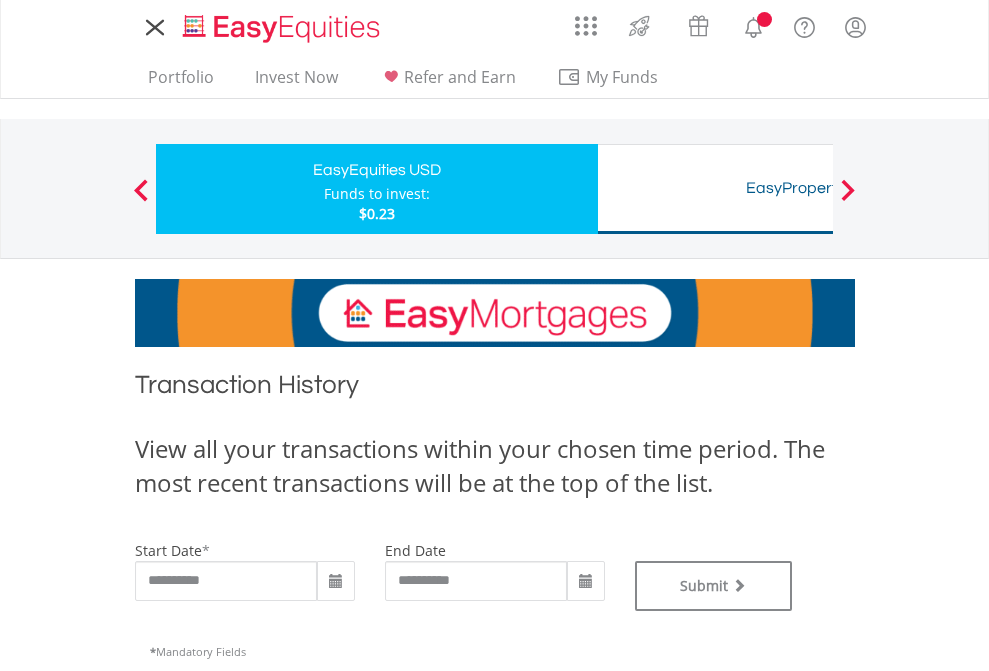 scroll, scrollTop: 0, scrollLeft: 0, axis: both 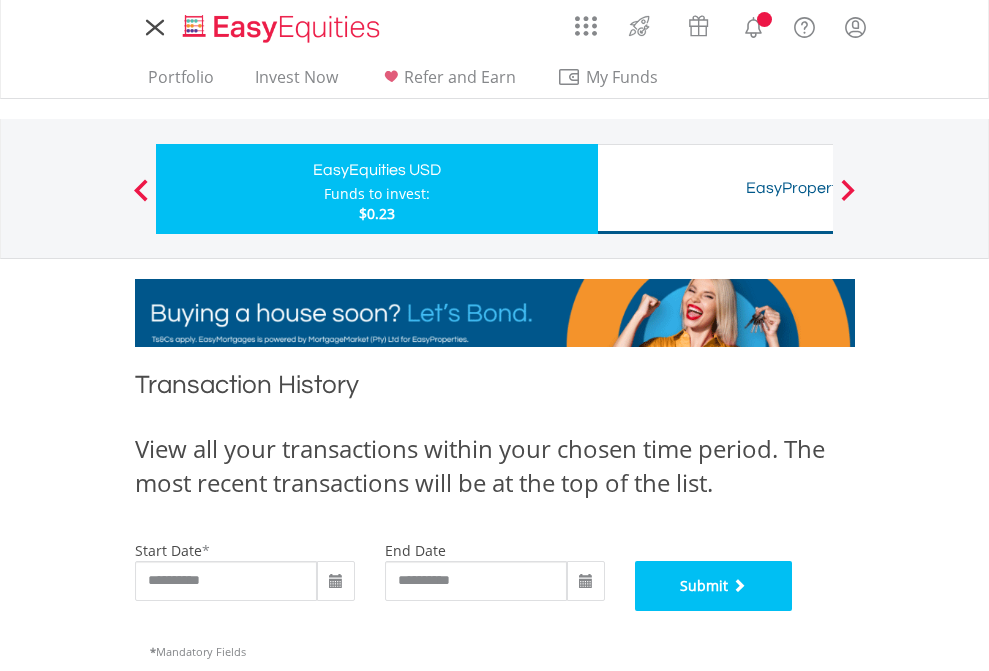 click on "Submit" at bounding box center [714, 586] 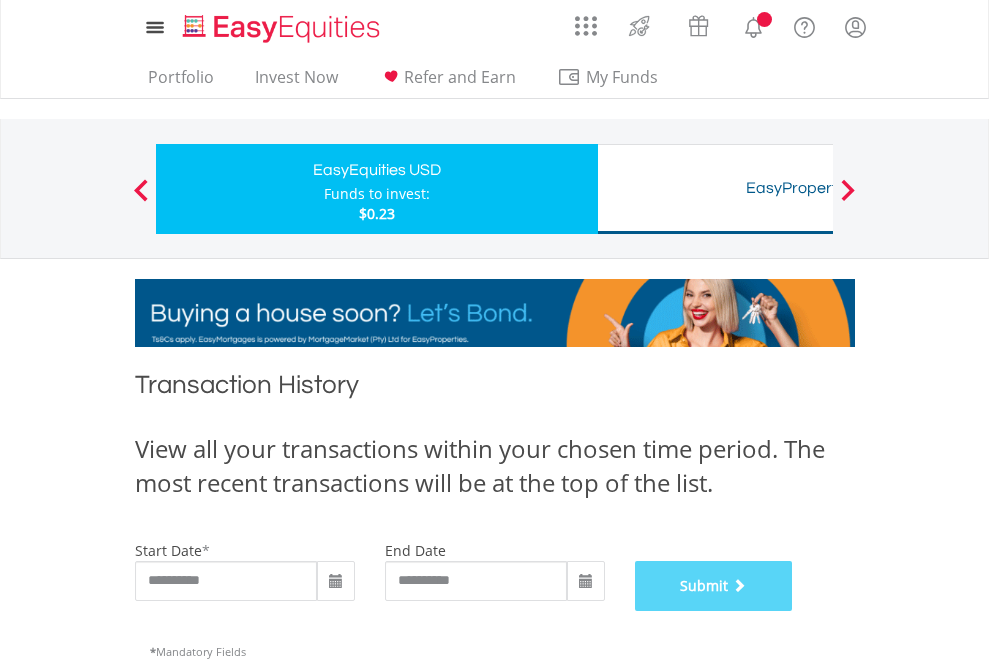 scroll, scrollTop: 811, scrollLeft: 0, axis: vertical 